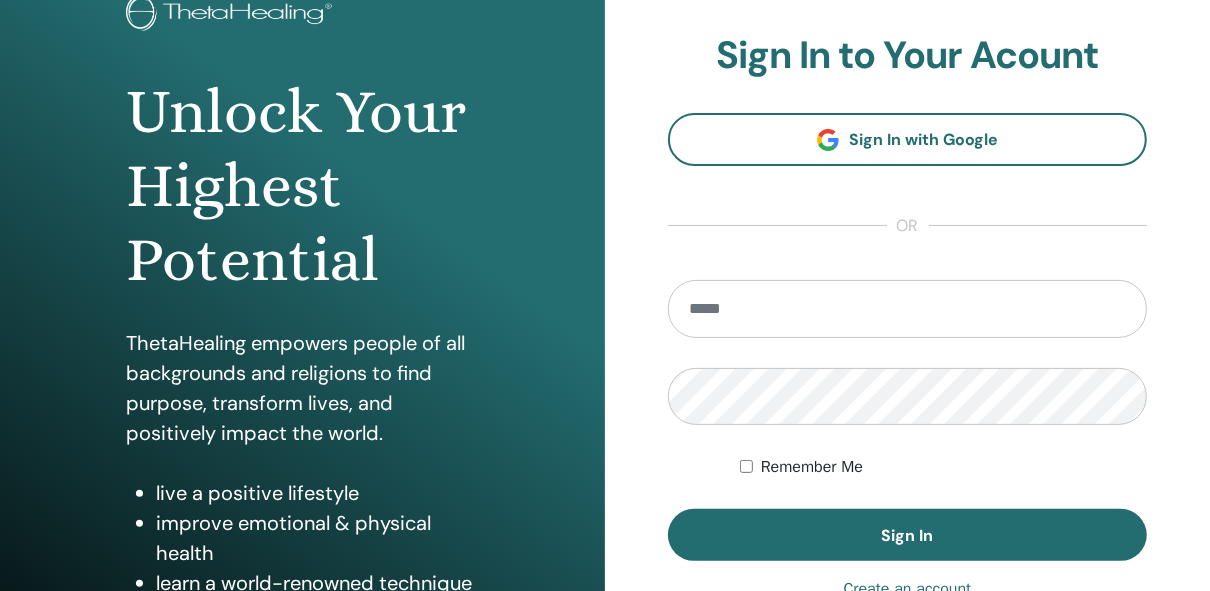 scroll, scrollTop: 320, scrollLeft: 0, axis: vertical 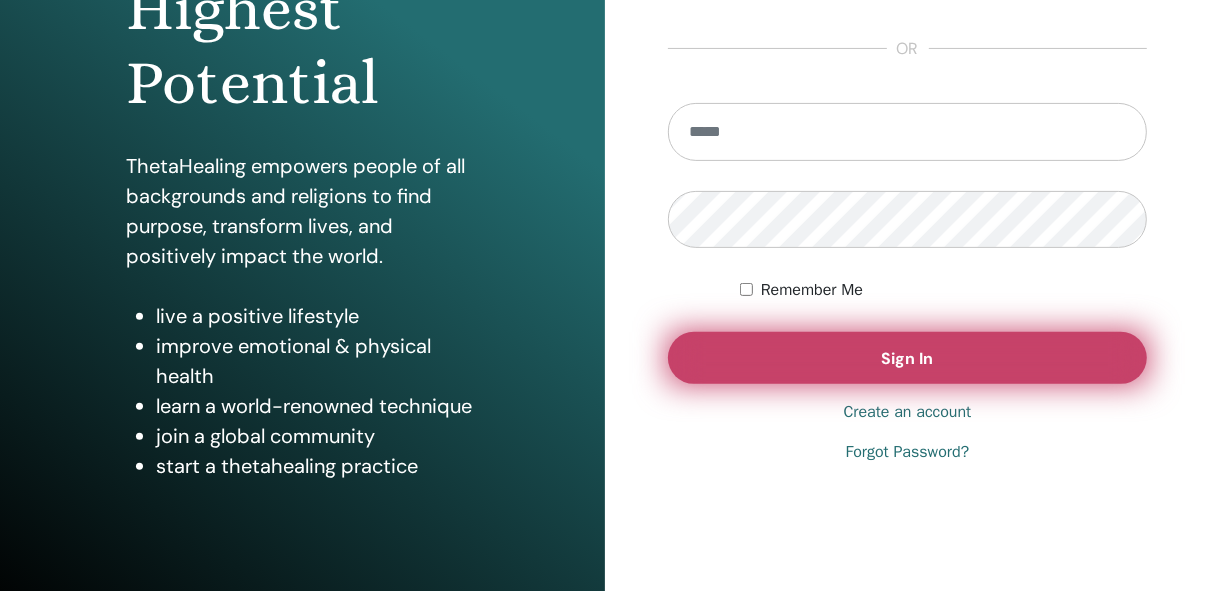 type on "**********" 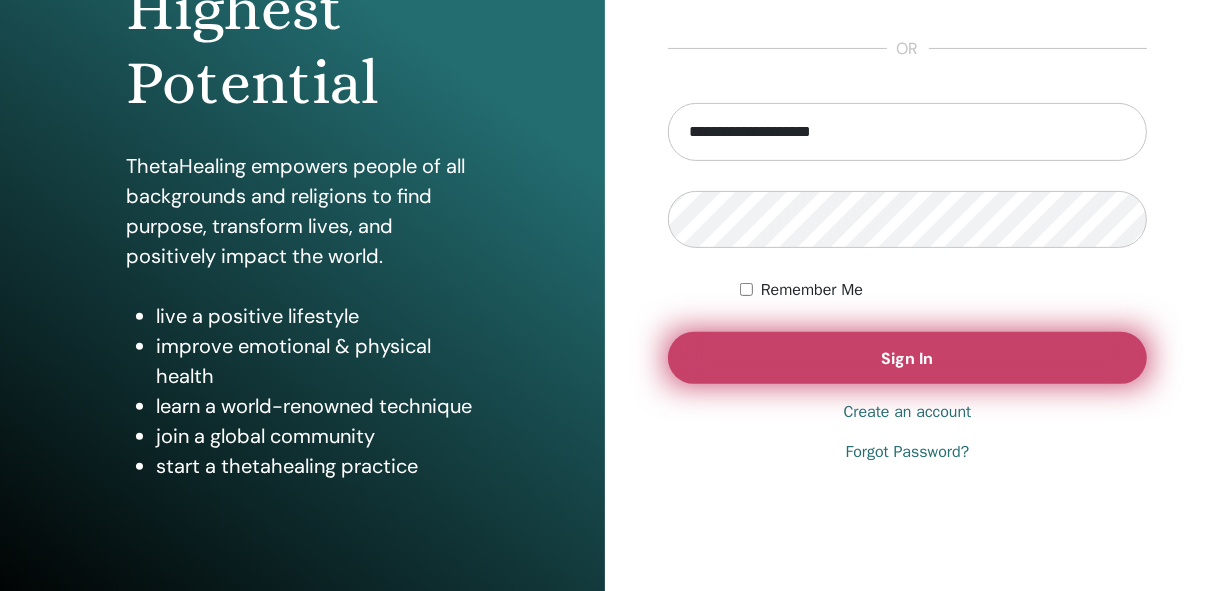 click on "Sign In" at bounding box center [907, 358] 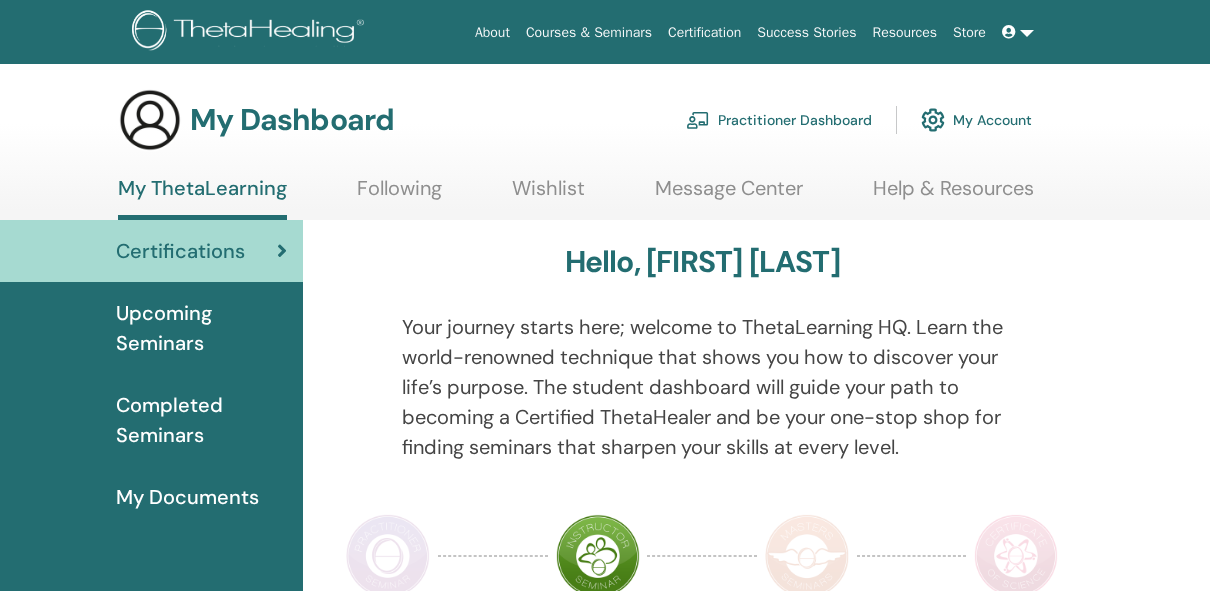 scroll, scrollTop: 0, scrollLeft: 0, axis: both 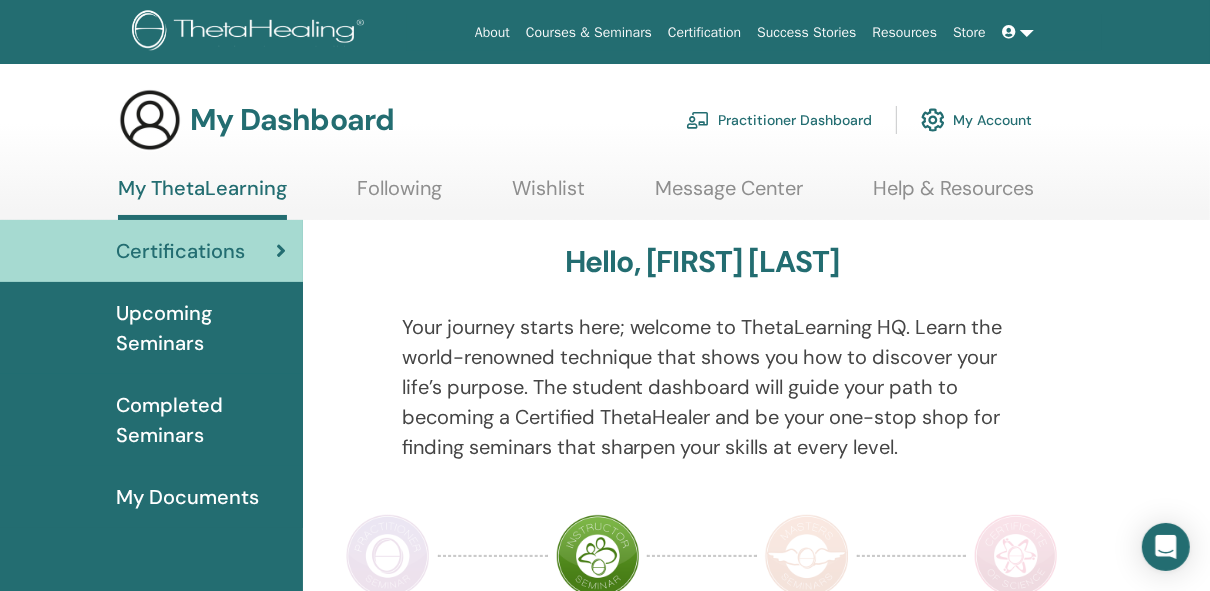 click on "Certifications" at bounding box center (180, 251) 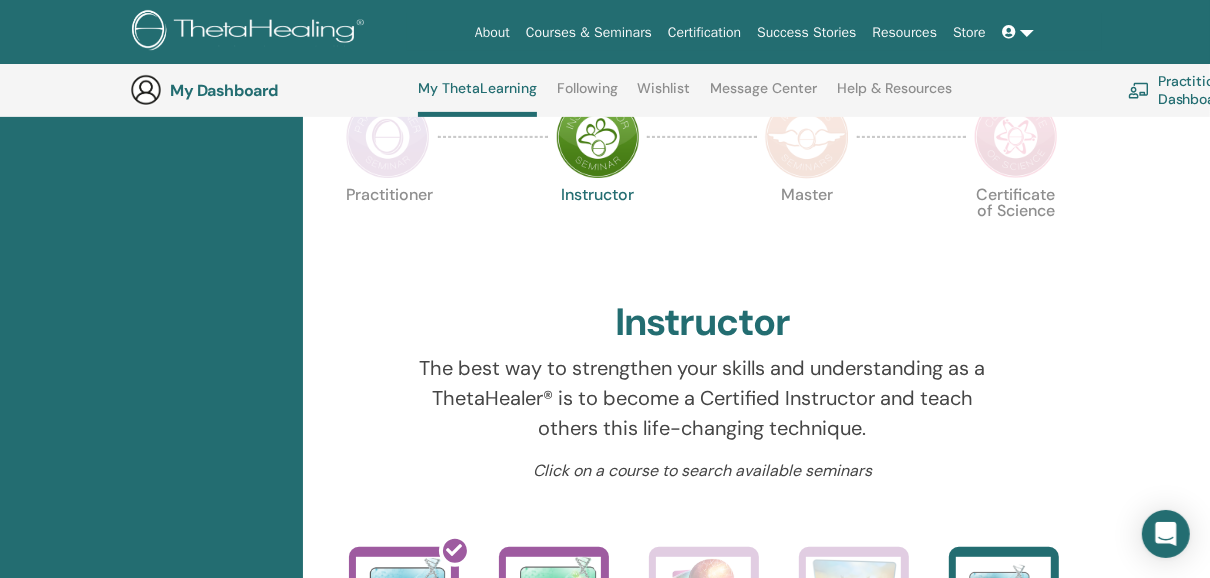 scroll, scrollTop: 291, scrollLeft: 0, axis: vertical 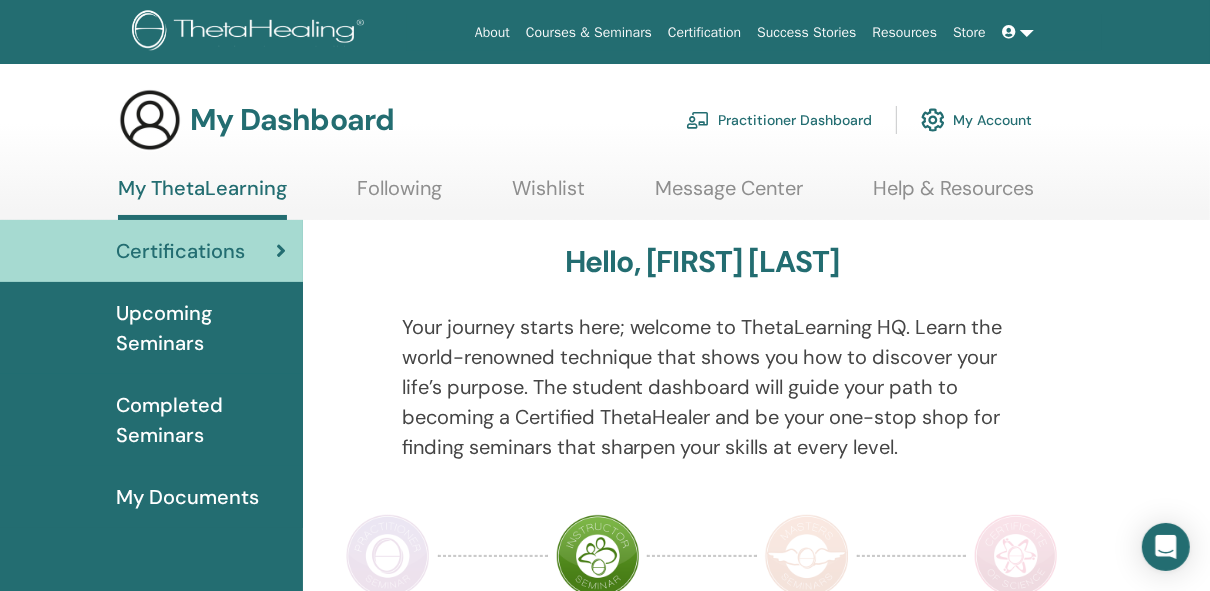 click on "Practitioner Dashboard" at bounding box center (779, 120) 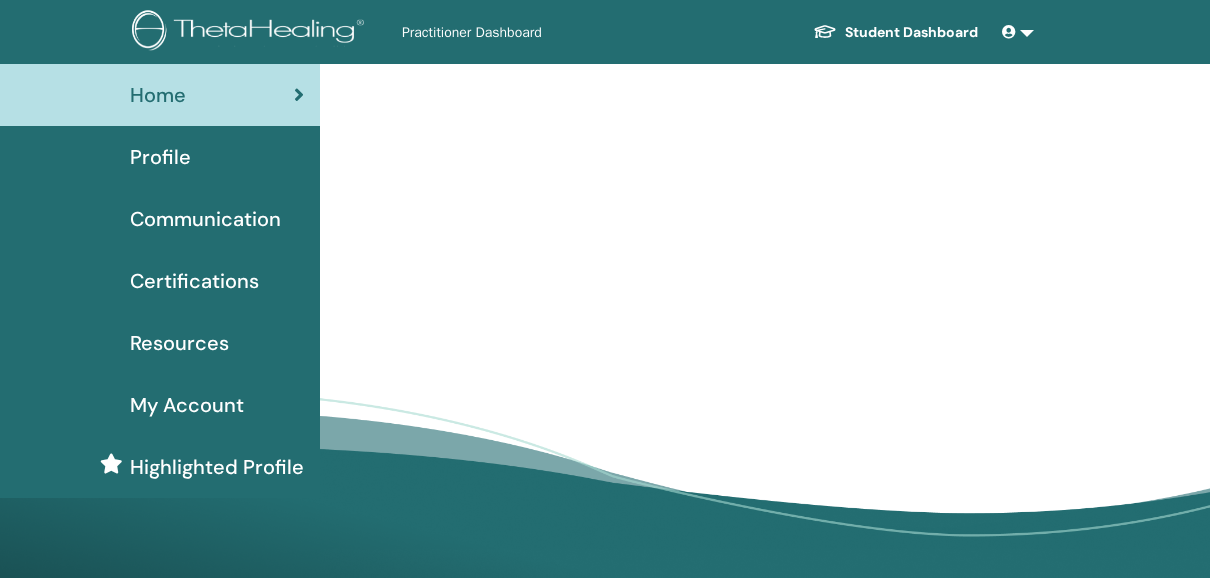 scroll, scrollTop: 160, scrollLeft: 0, axis: vertical 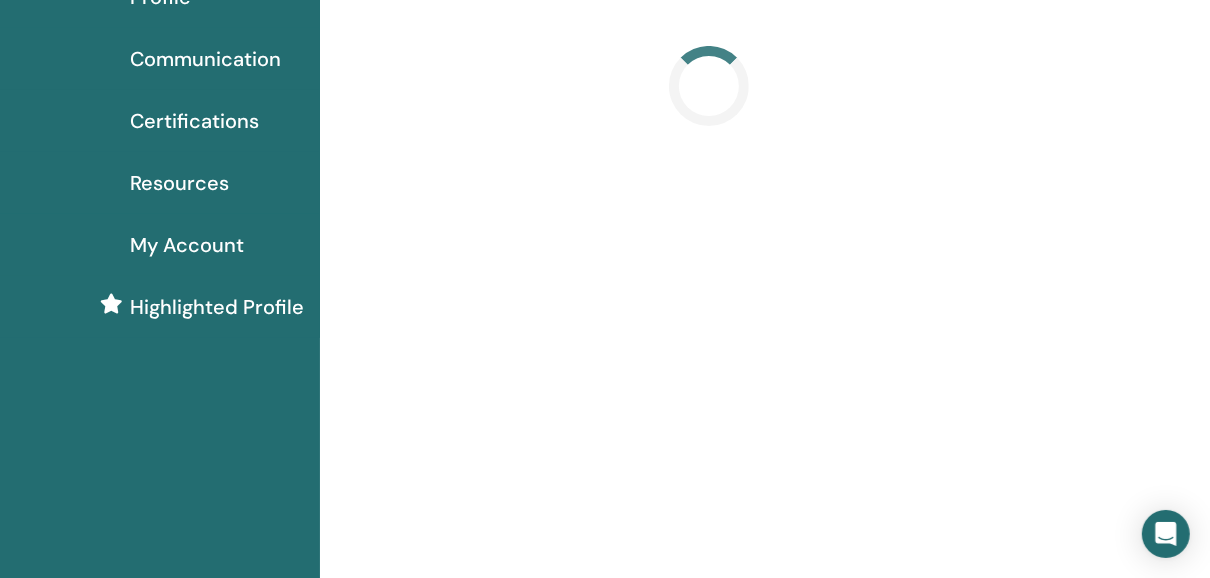 click on "Certifications" at bounding box center [194, 121] 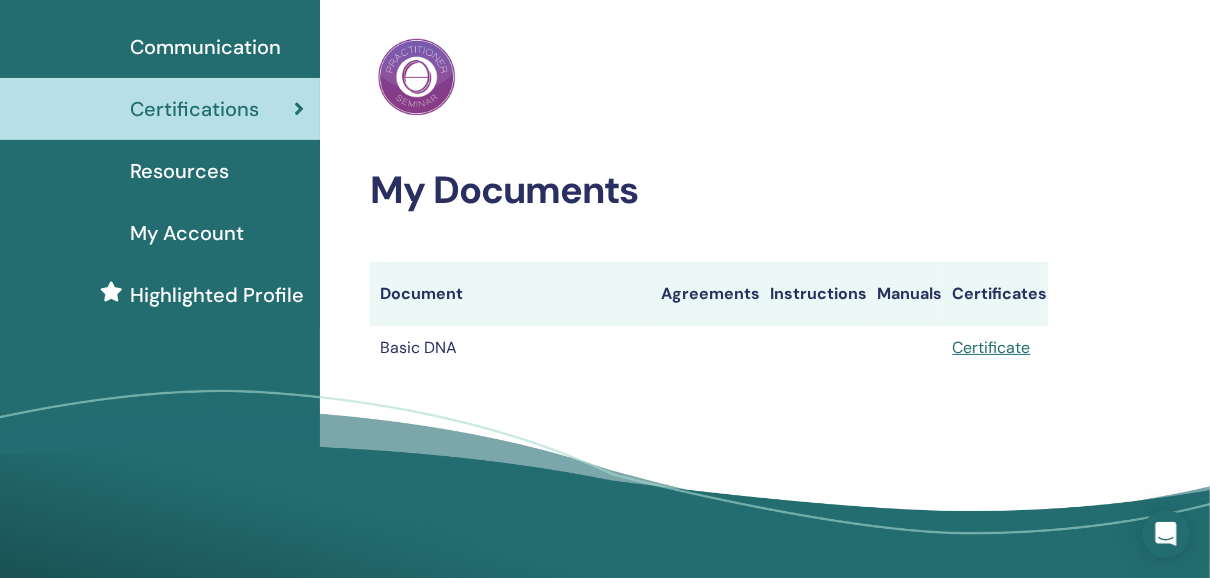 scroll, scrollTop: 240, scrollLeft: 0, axis: vertical 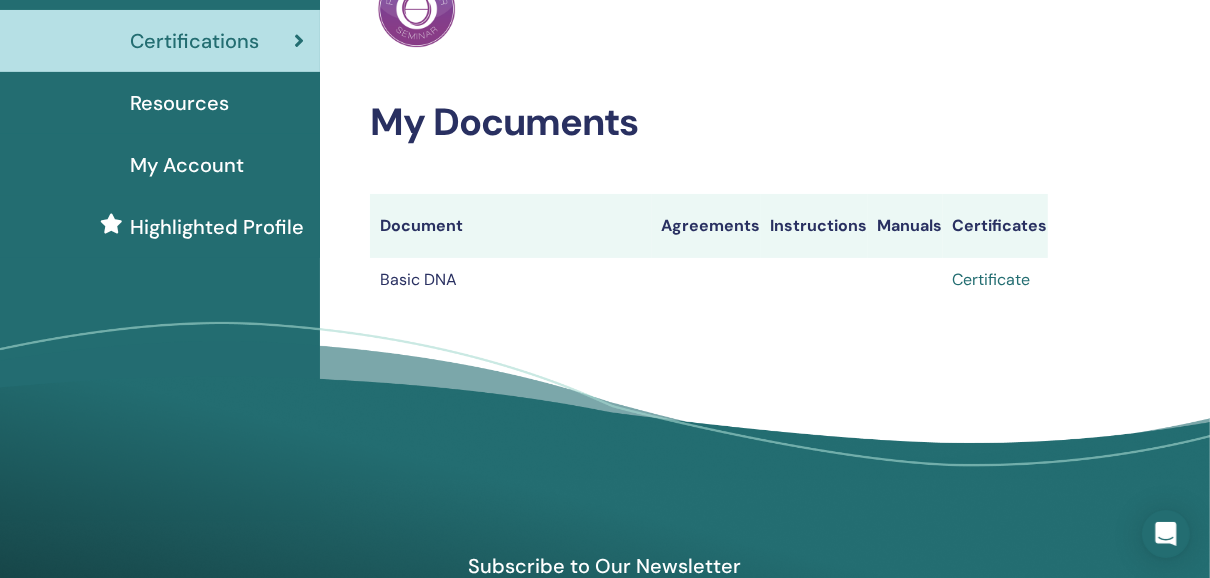 click on "Certificate" at bounding box center (992, 279) 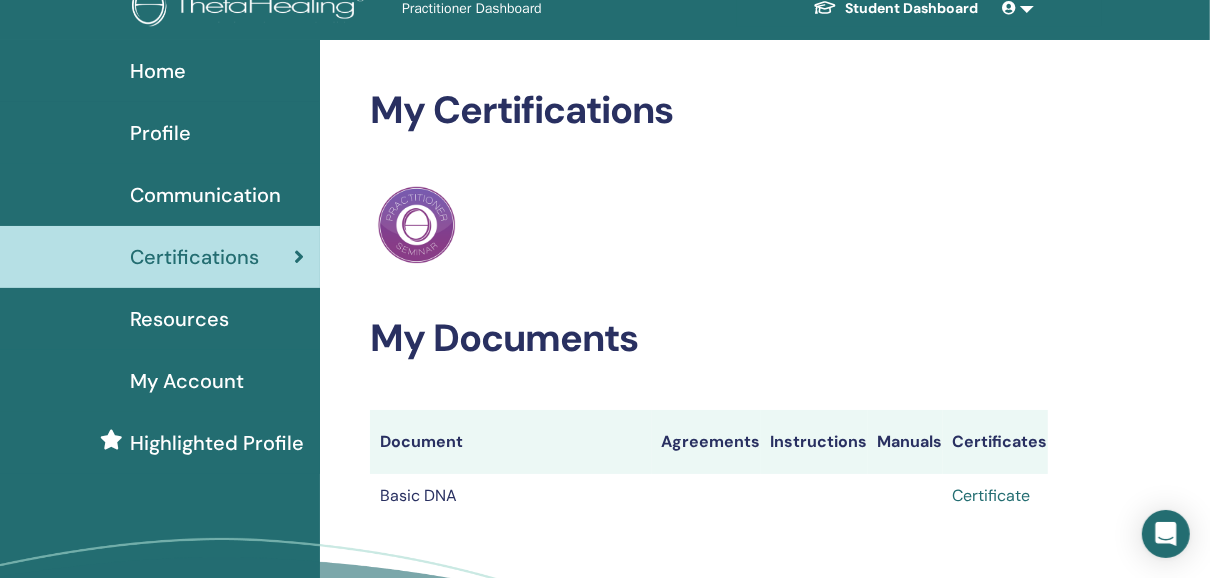 scroll, scrollTop: 0, scrollLeft: 0, axis: both 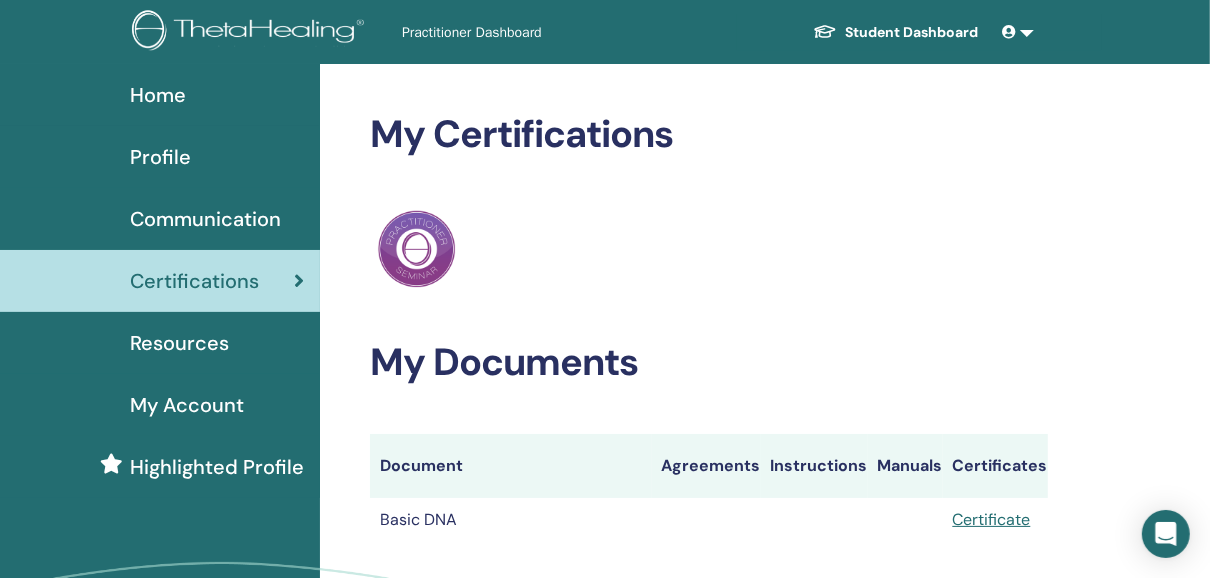 click on "Home" at bounding box center [160, 95] 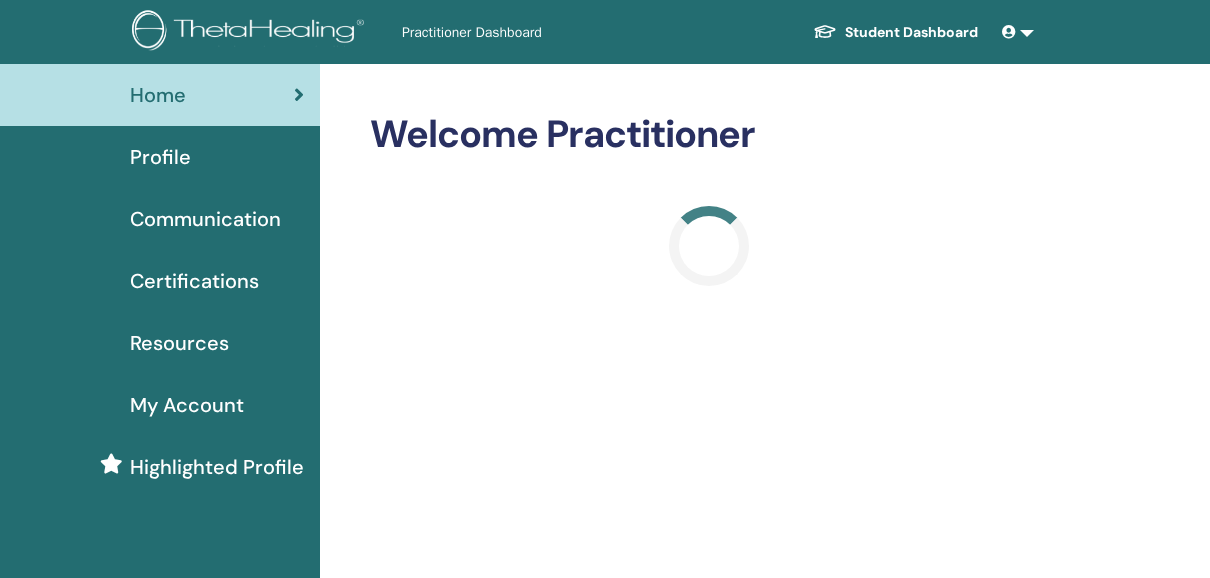 scroll, scrollTop: 0, scrollLeft: 0, axis: both 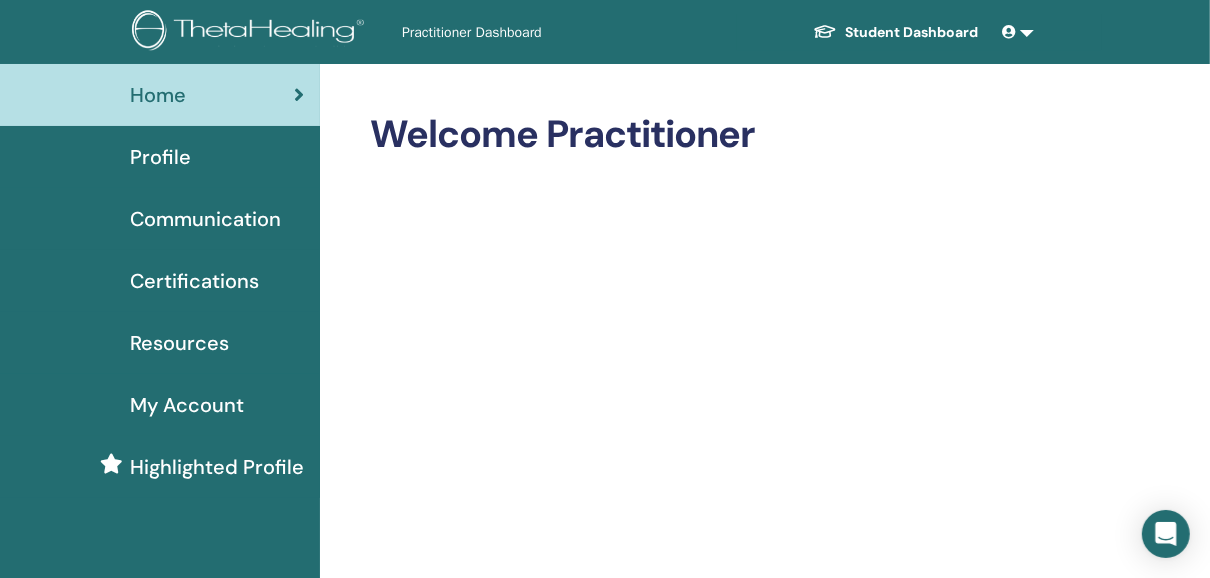 click on "Profile" at bounding box center (160, 157) 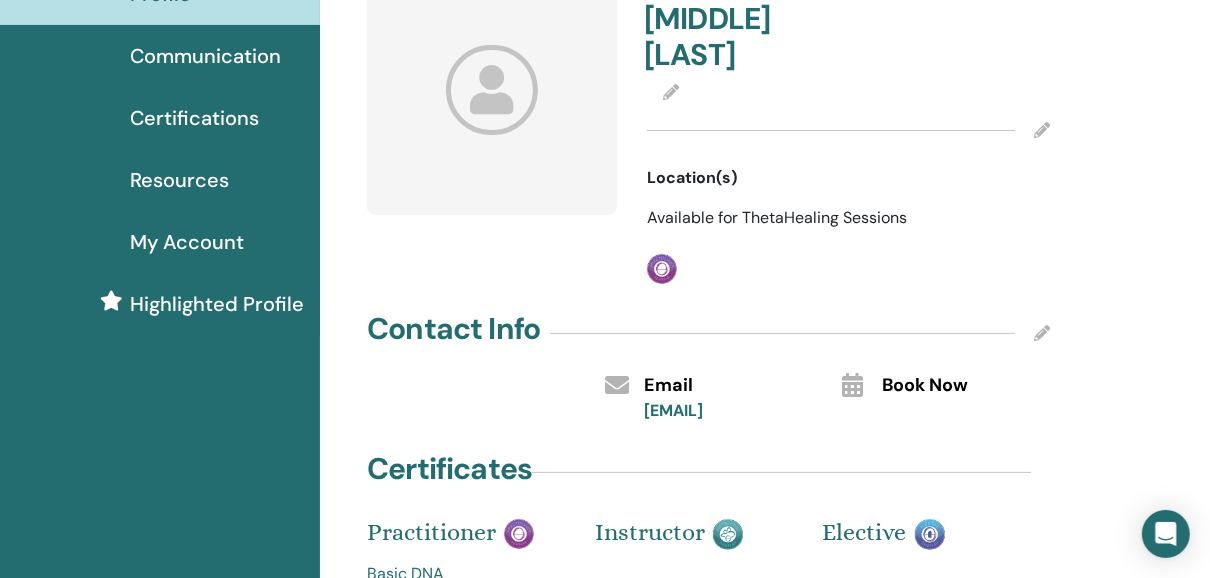 scroll, scrollTop: 0, scrollLeft: 0, axis: both 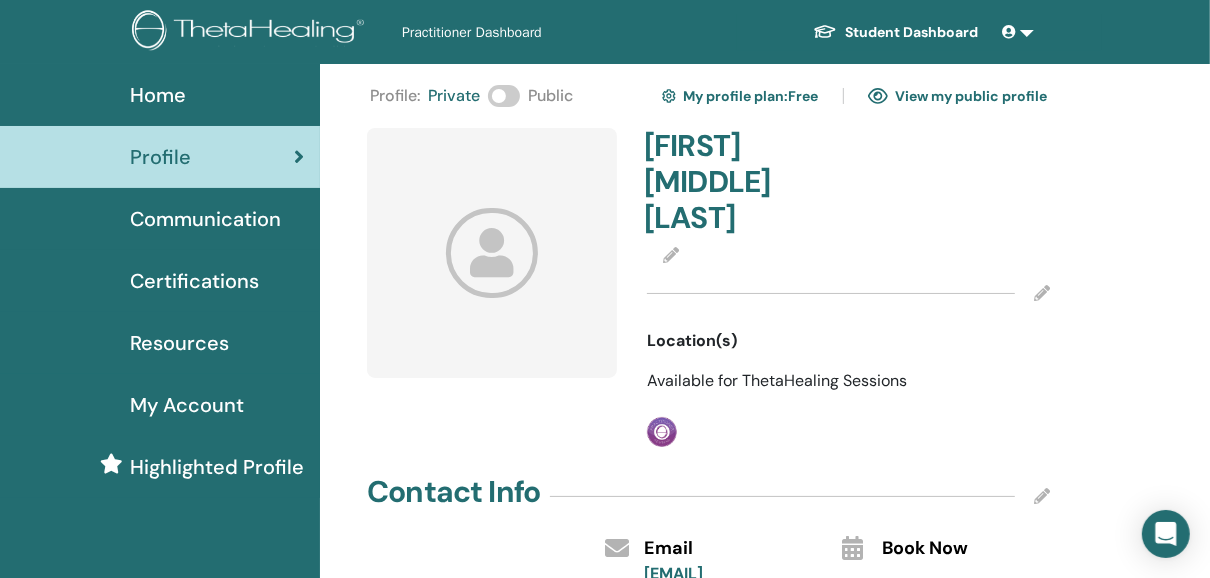 click on "Resources" at bounding box center (179, 343) 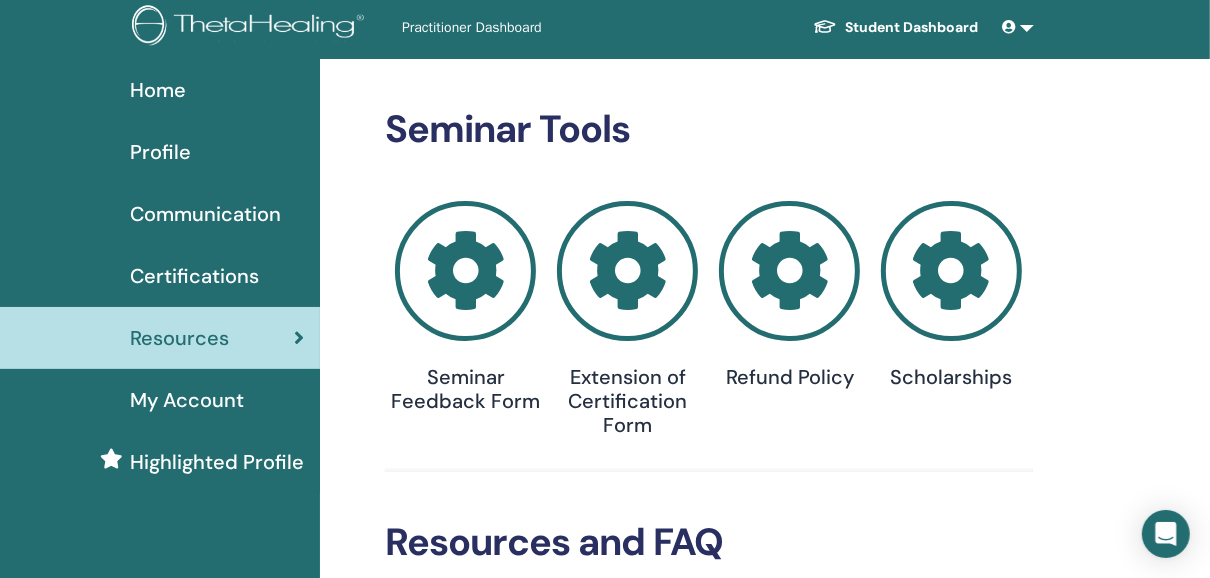 scroll, scrollTop: 0, scrollLeft: 0, axis: both 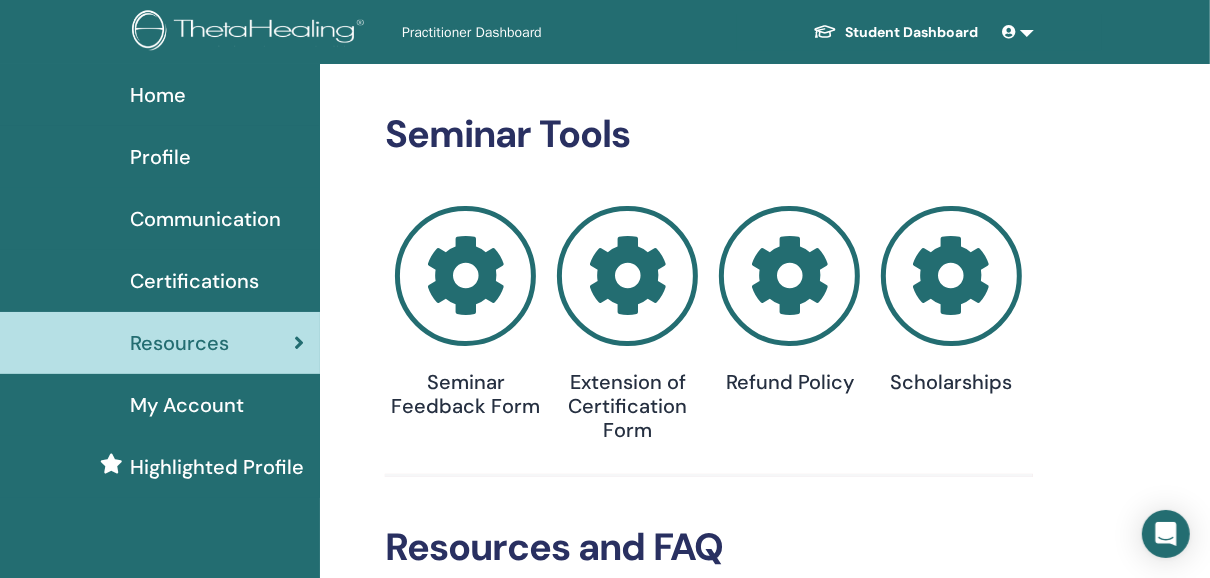 click at bounding box center [1011, 32] 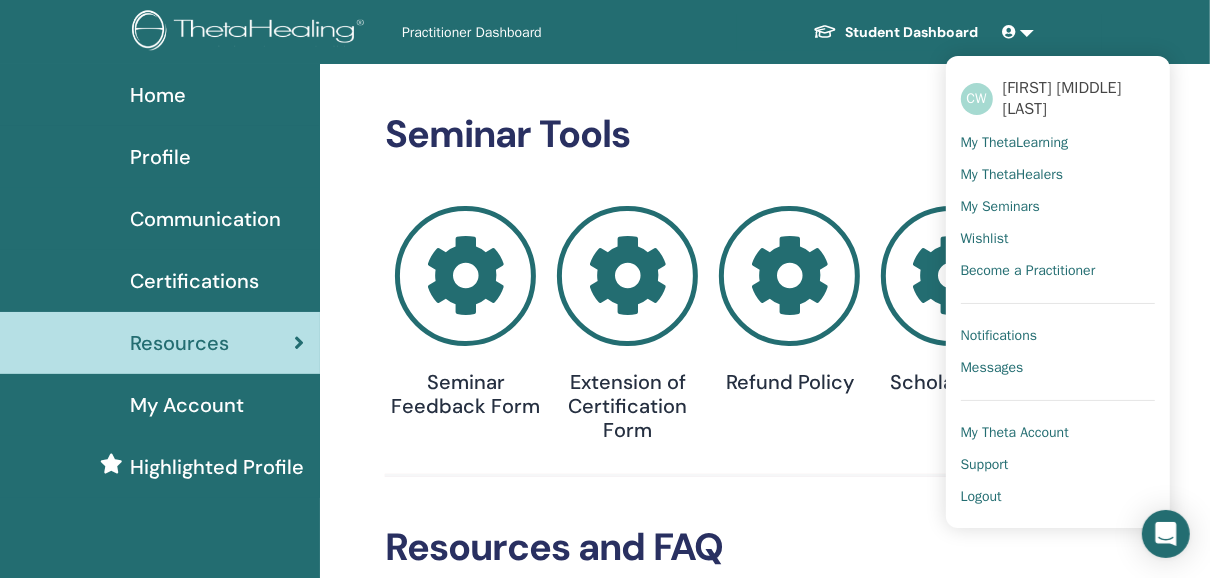 click on "My Theta Account" at bounding box center [1015, 433] 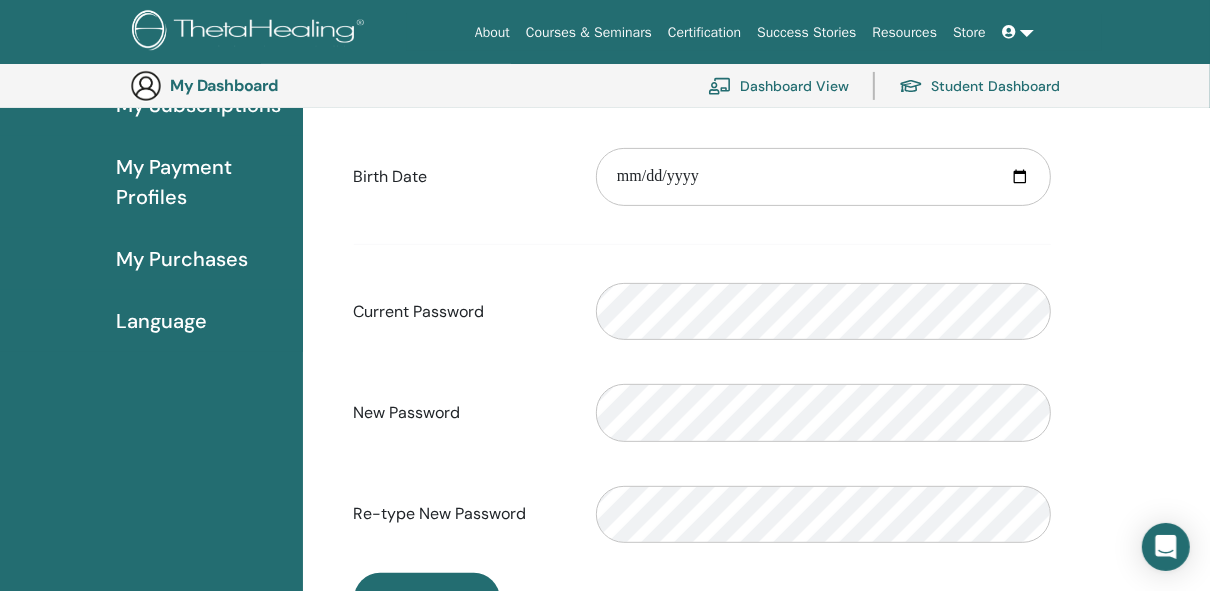 scroll, scrollTop: 363, scrollLeft: 0, axis: vertical 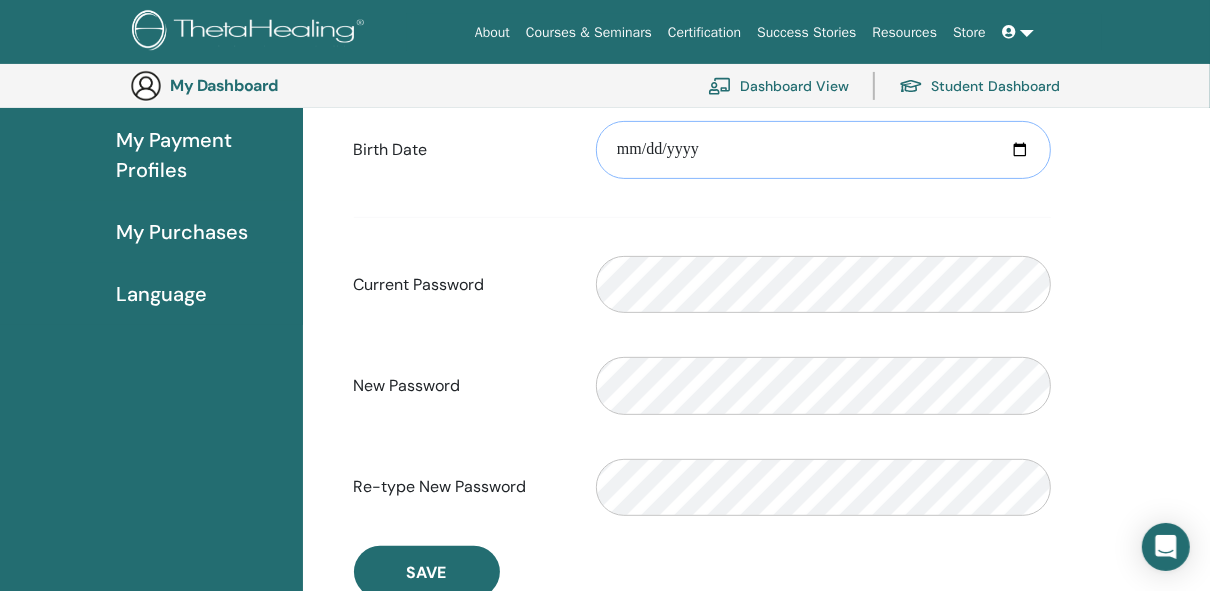 click at bounding box center [823, 150] 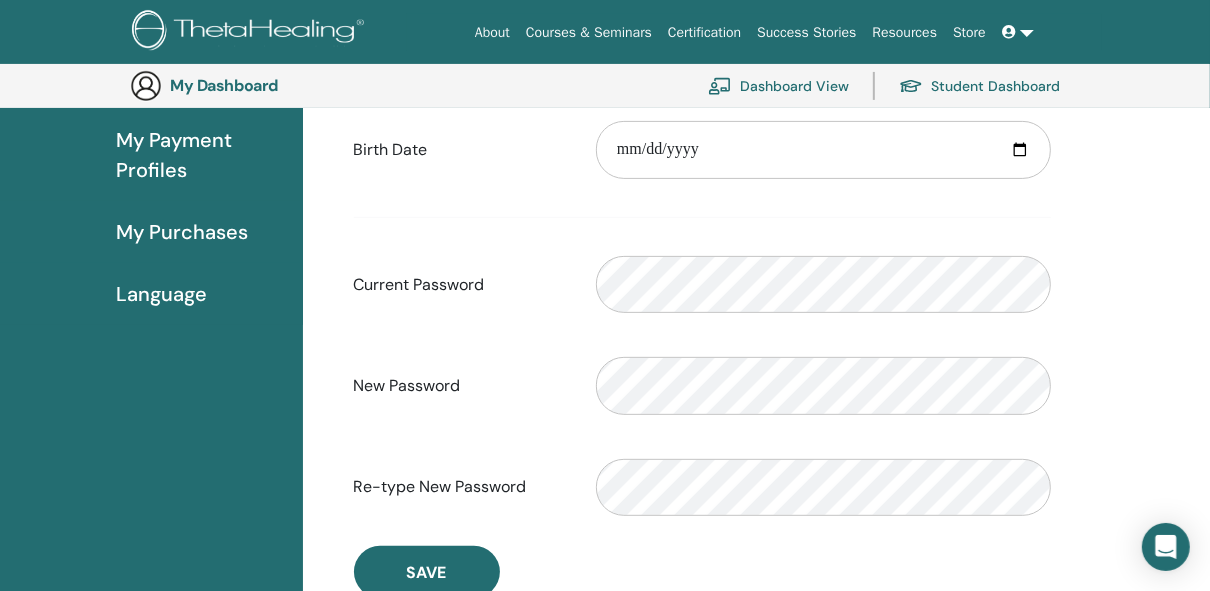 click at bounding box center (703, 217) 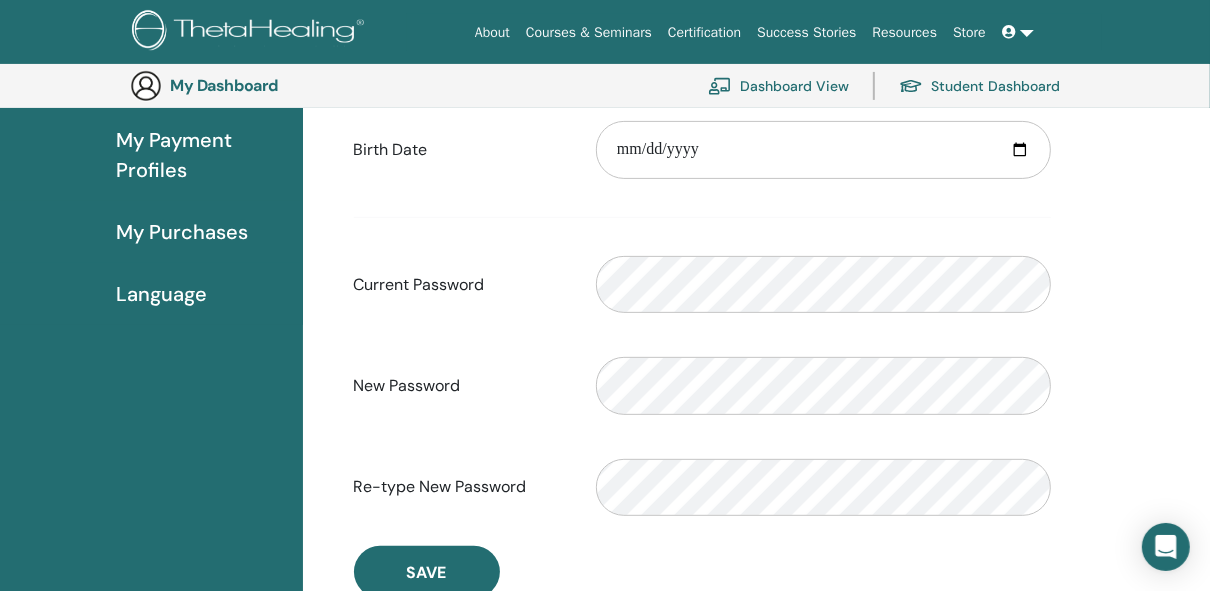 click on "Student Dashboard" at bounding box center [979, 86] 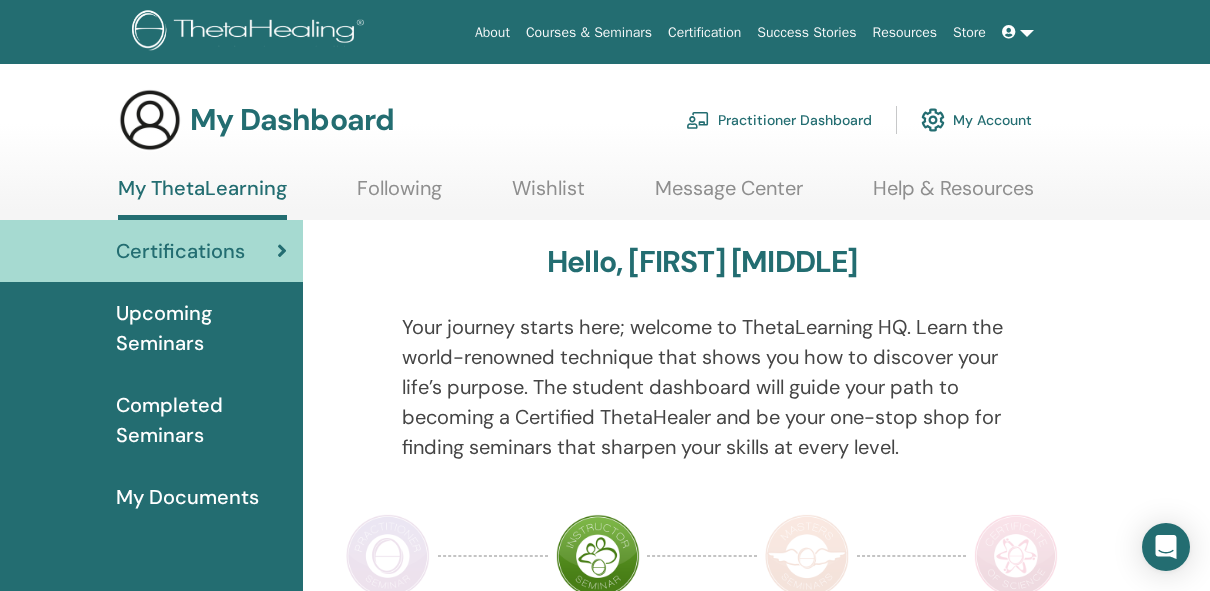 scroll, scrollTop: 0, scrollLeft: 0, axis: both 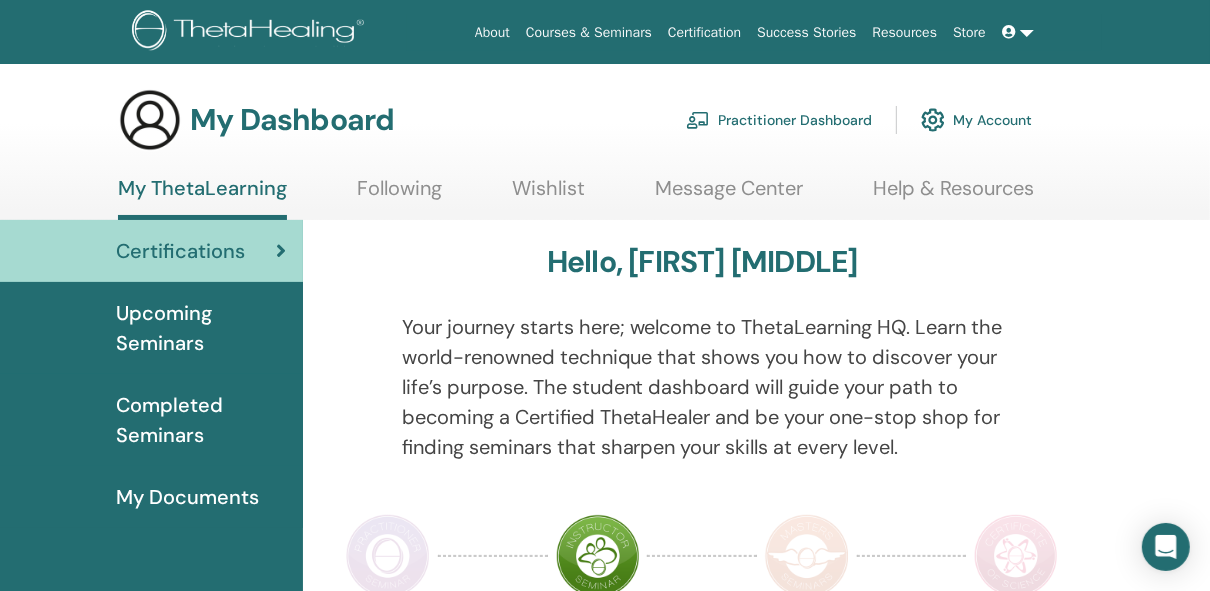 click on "My Account" at bounding box center [976, 120] 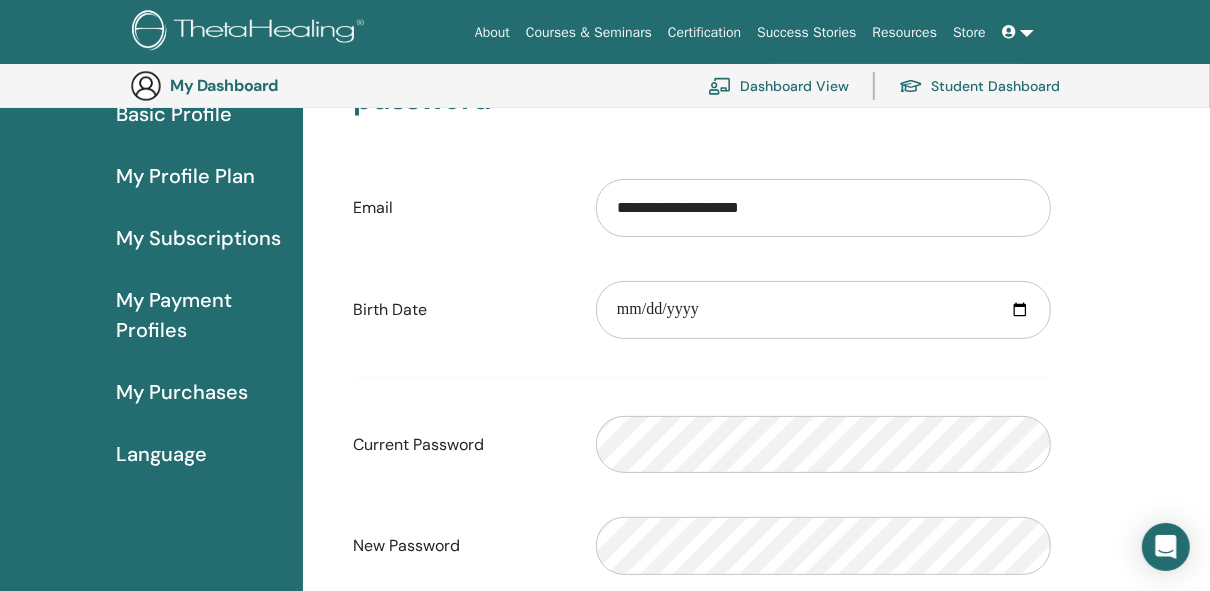 scroll, scrollTop: 0, scrollLeft: 0, axis: both 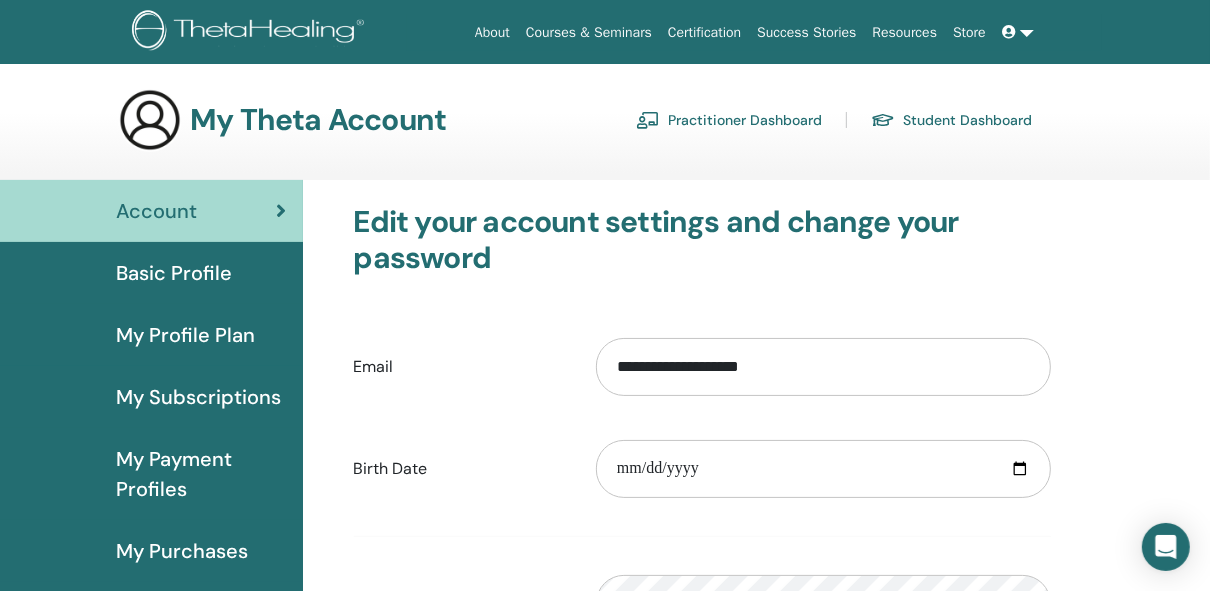 click on "Courses & Seminars" at bounding box center [589, 32] 